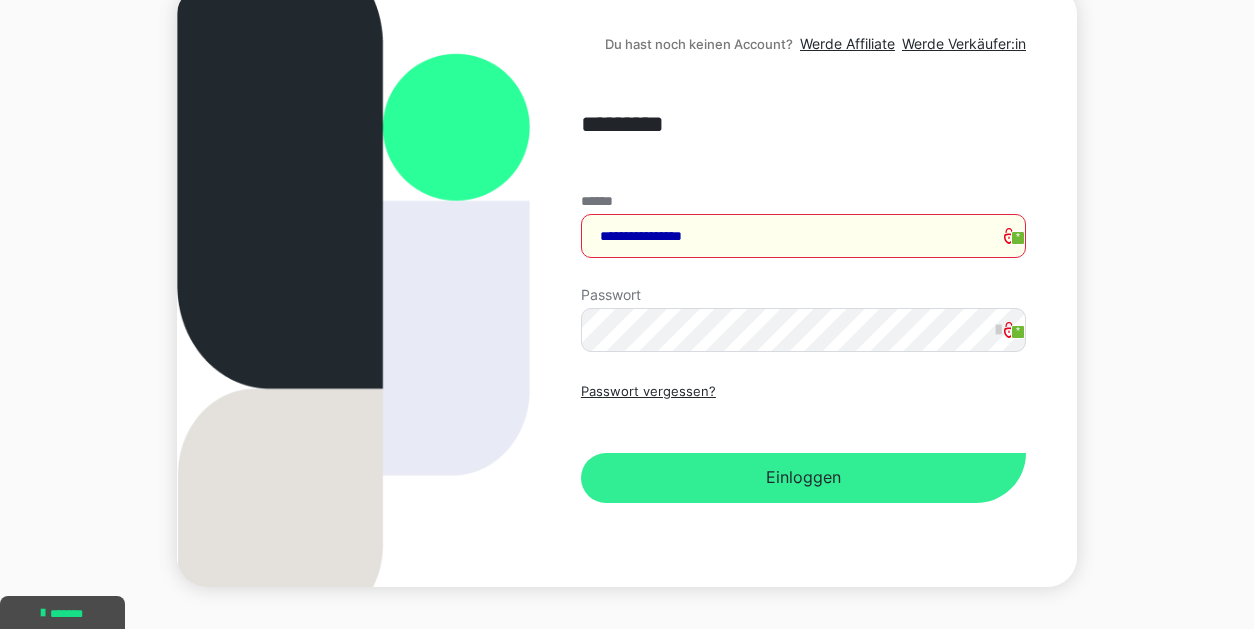 scroll, scrollTop: 243, scrollLeft: 0, axis: vertical 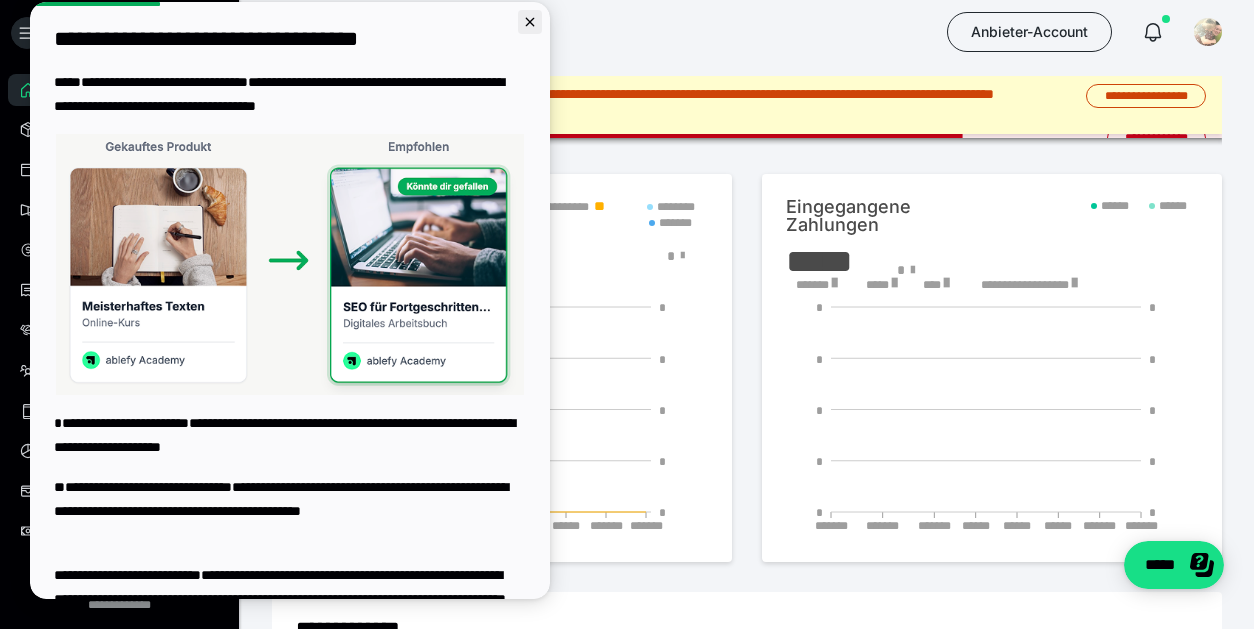 click 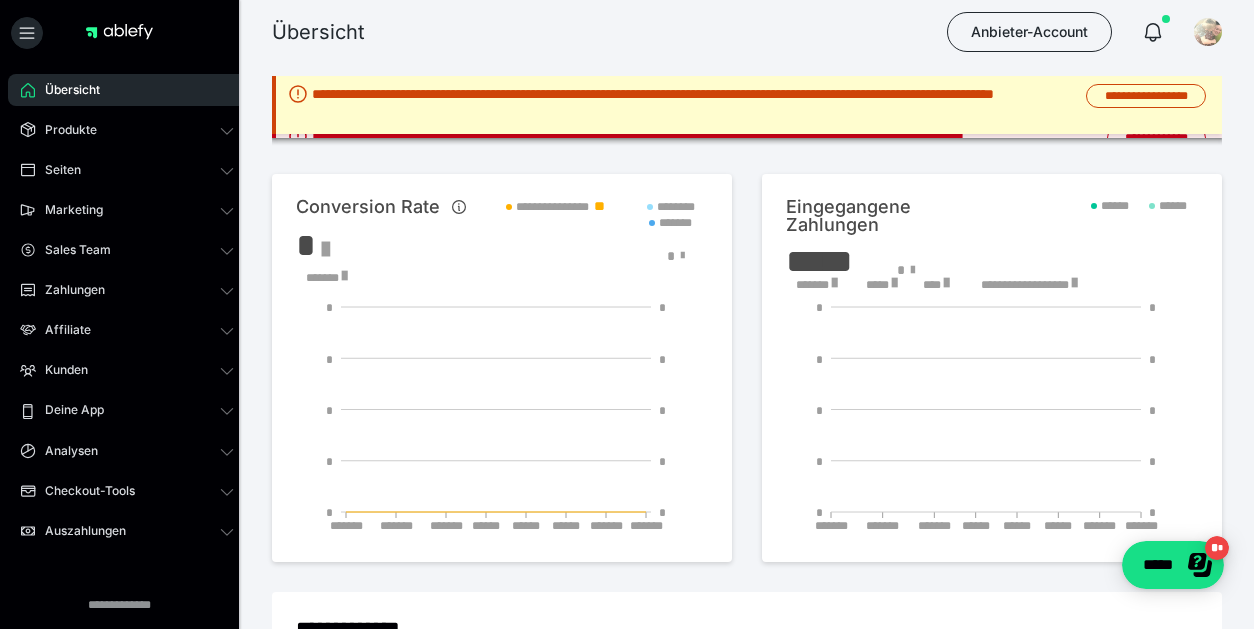 scroll, scrollTop: 0, scrollLeft: 0, axis: both 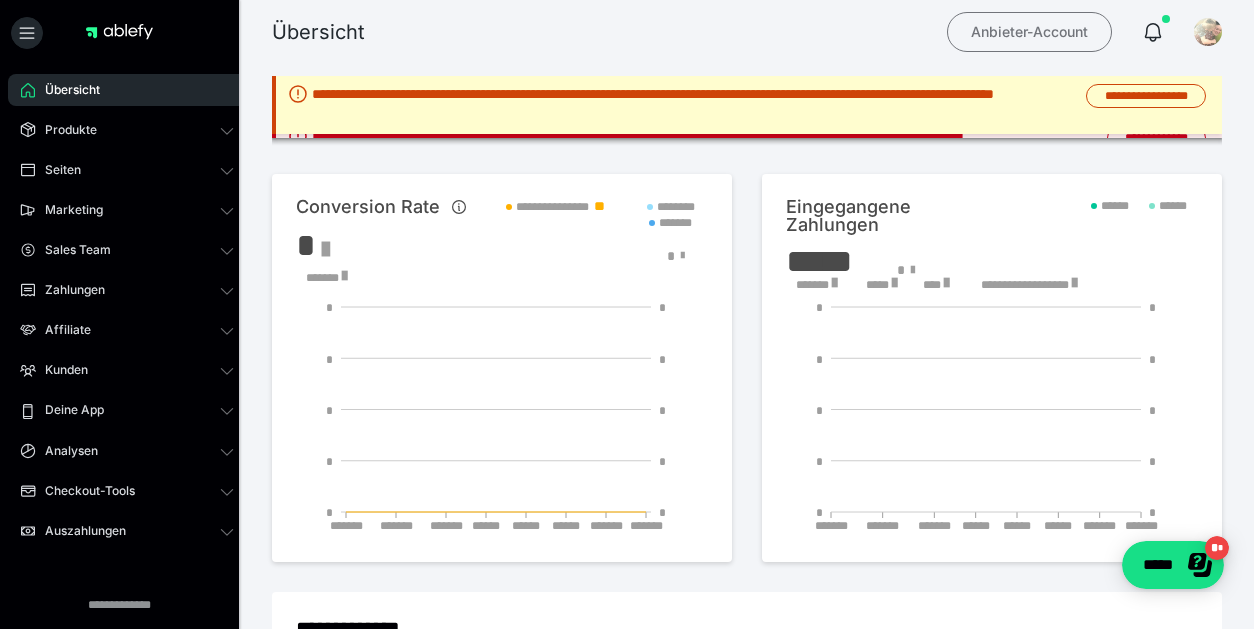 click on "Anbieter-Account" at bounding box center [1029, 32] 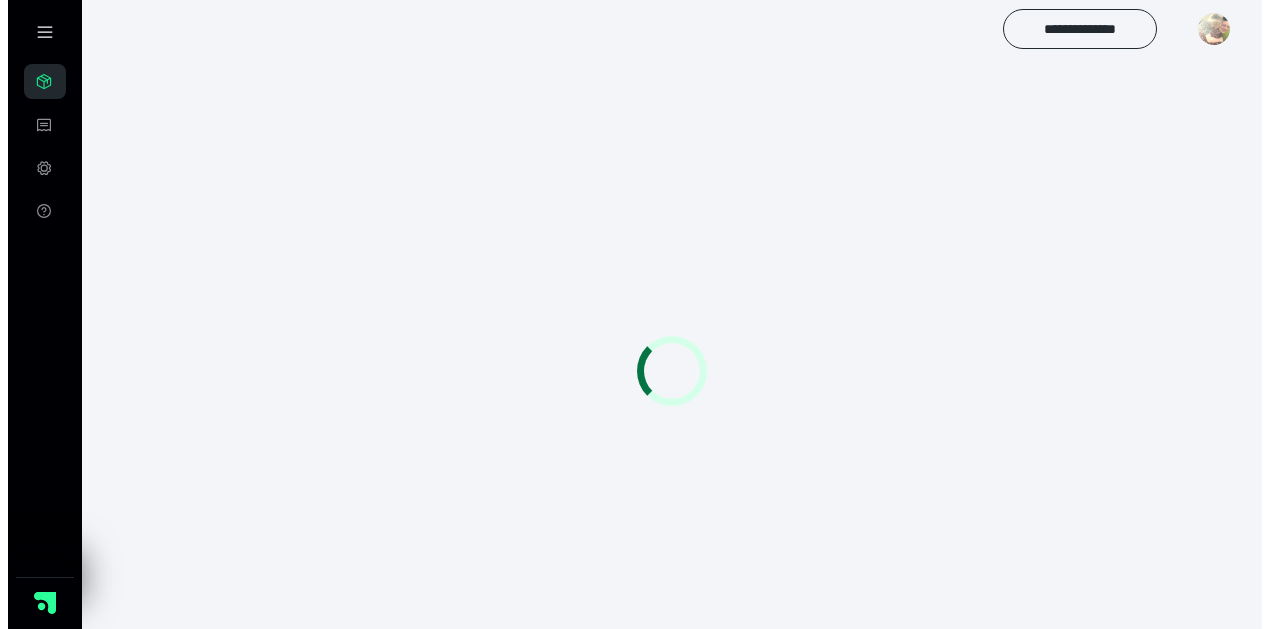 scroll, scrollTop: 0, scrollLeft: 0, axis: both 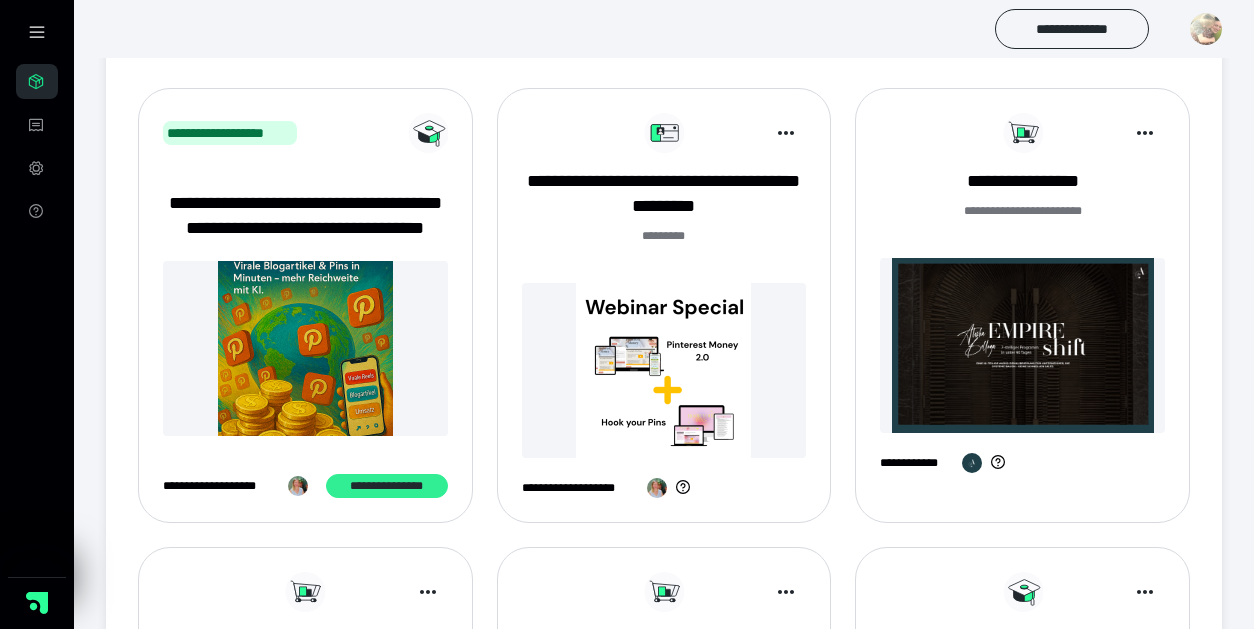 click on "**********" at bounding box center (387, 486) 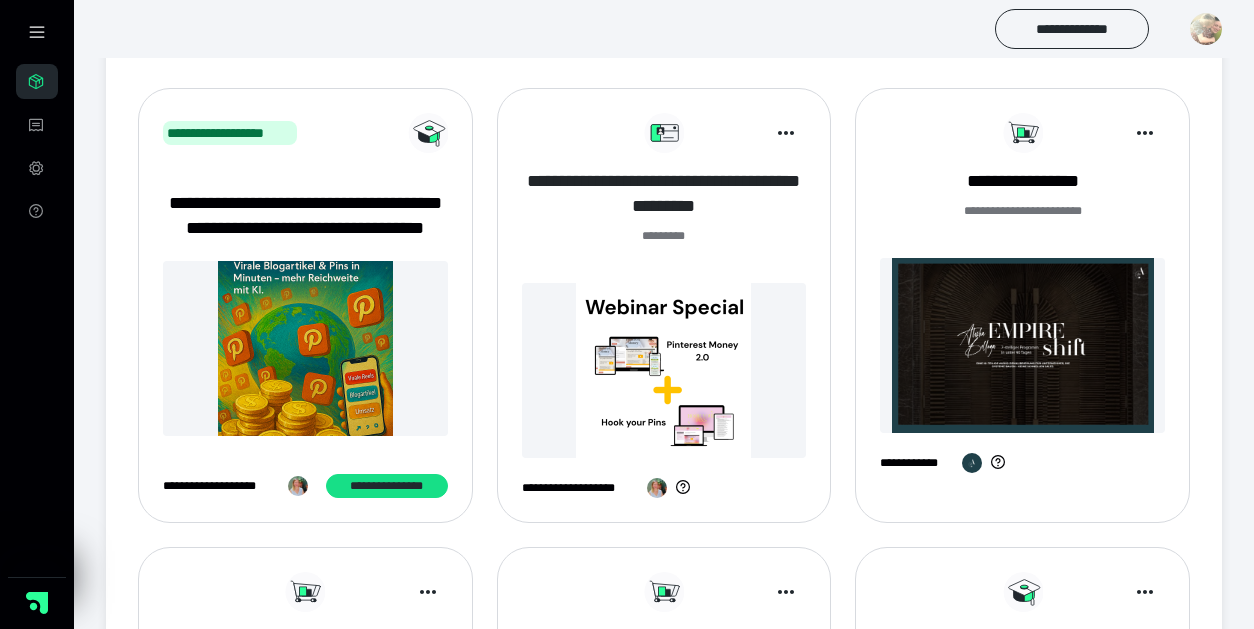 click on "**********" at bounding box center [664, 194] 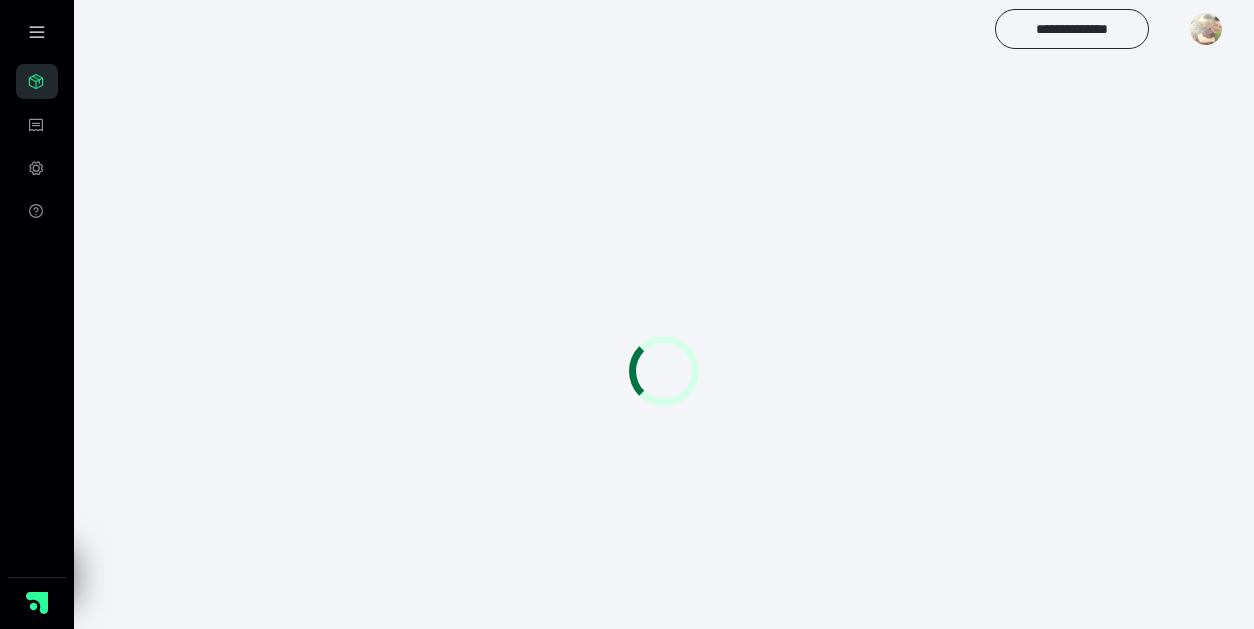 scroll, scrollTop: 0, scrollLeft: 0, axis: both 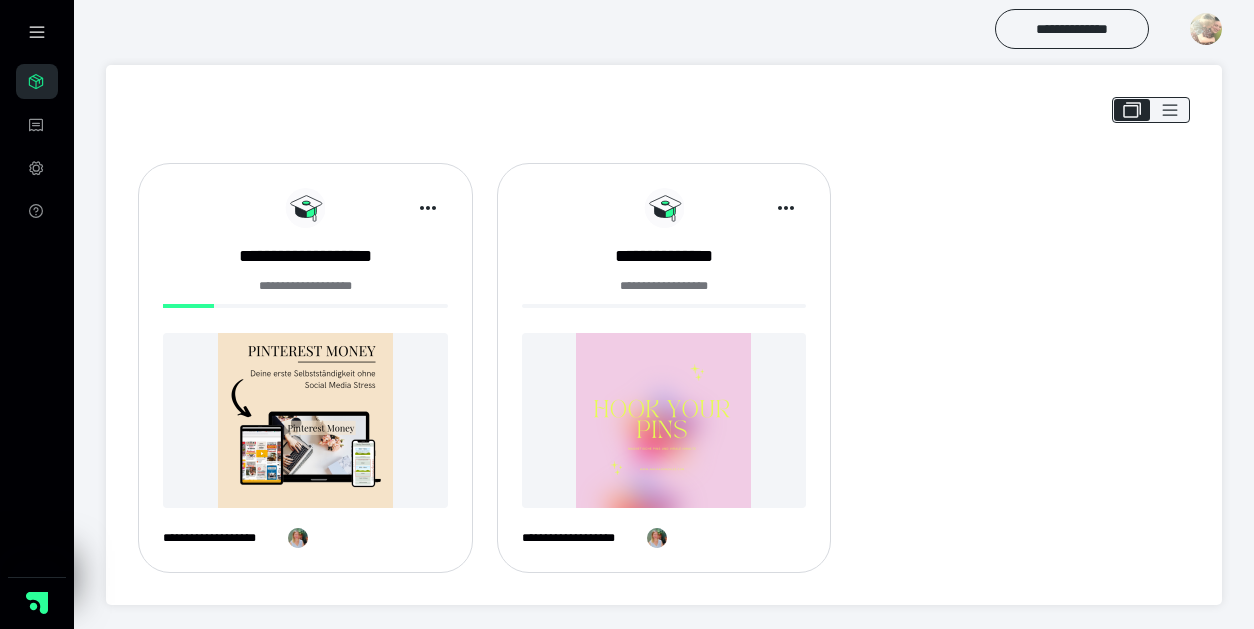 click at bounding box center [305, 420] 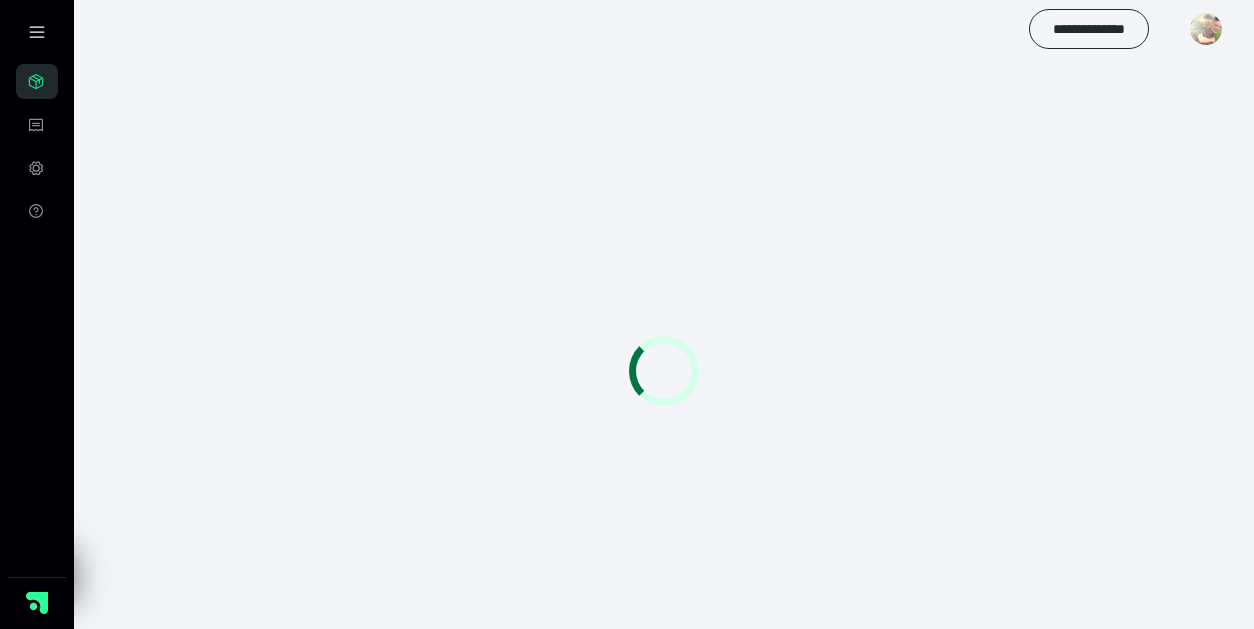 scroll, scrollTop: 0, scrollLeft: 0, axis: both 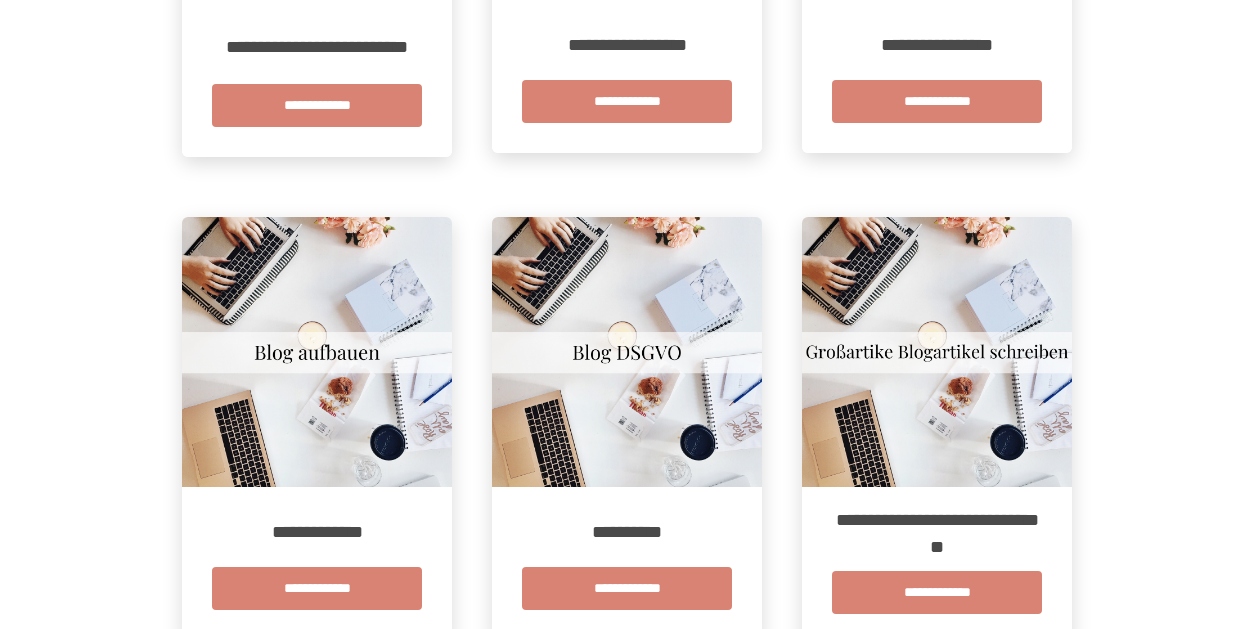 click at bounding box center (317, 352) 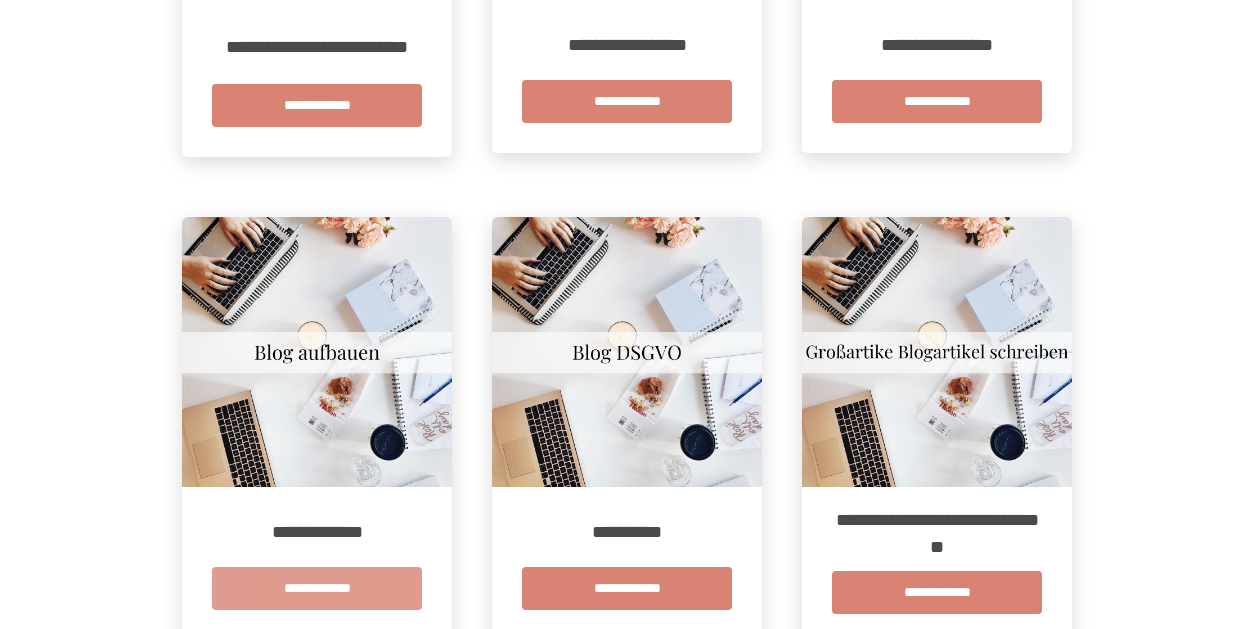 click on "**********" at bounding box center (317, 588) 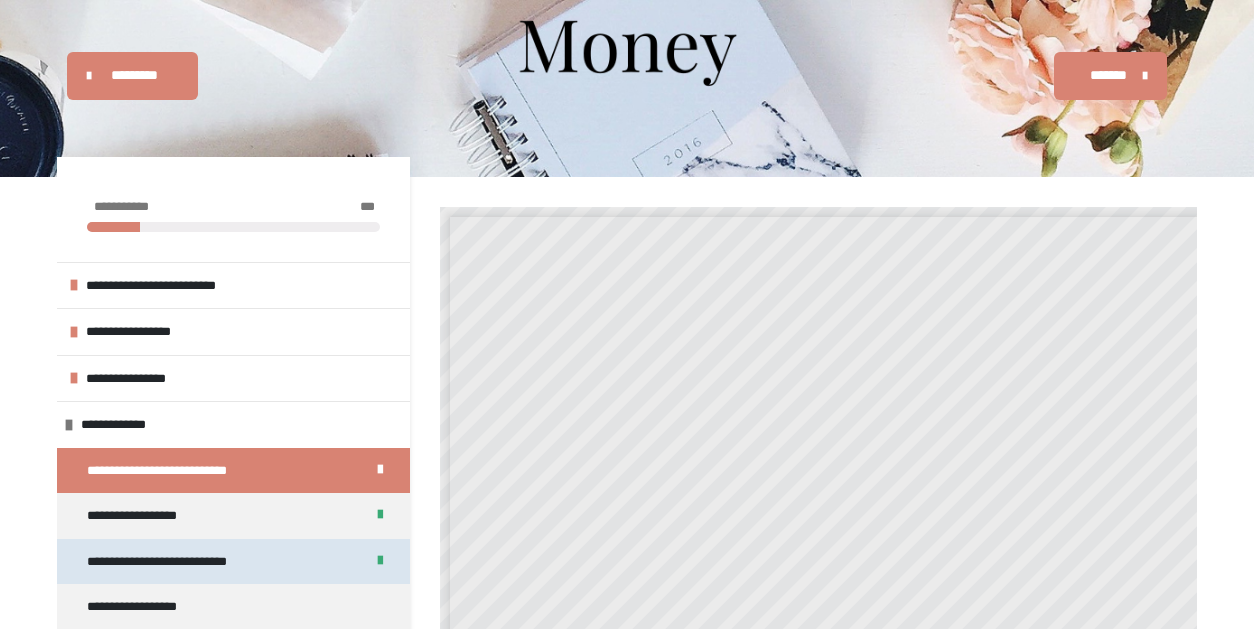 scroll, scrollTop: 300, scrollLeft: 0, axis: vertical 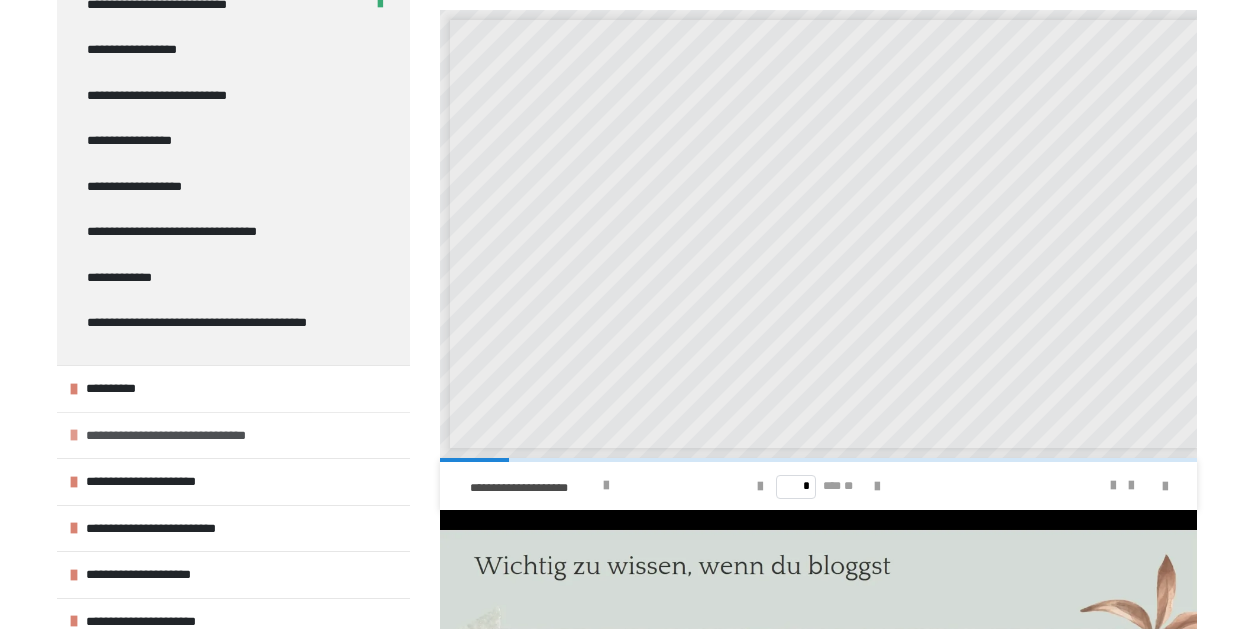 click on "**********" at bounding box center [192, 436] 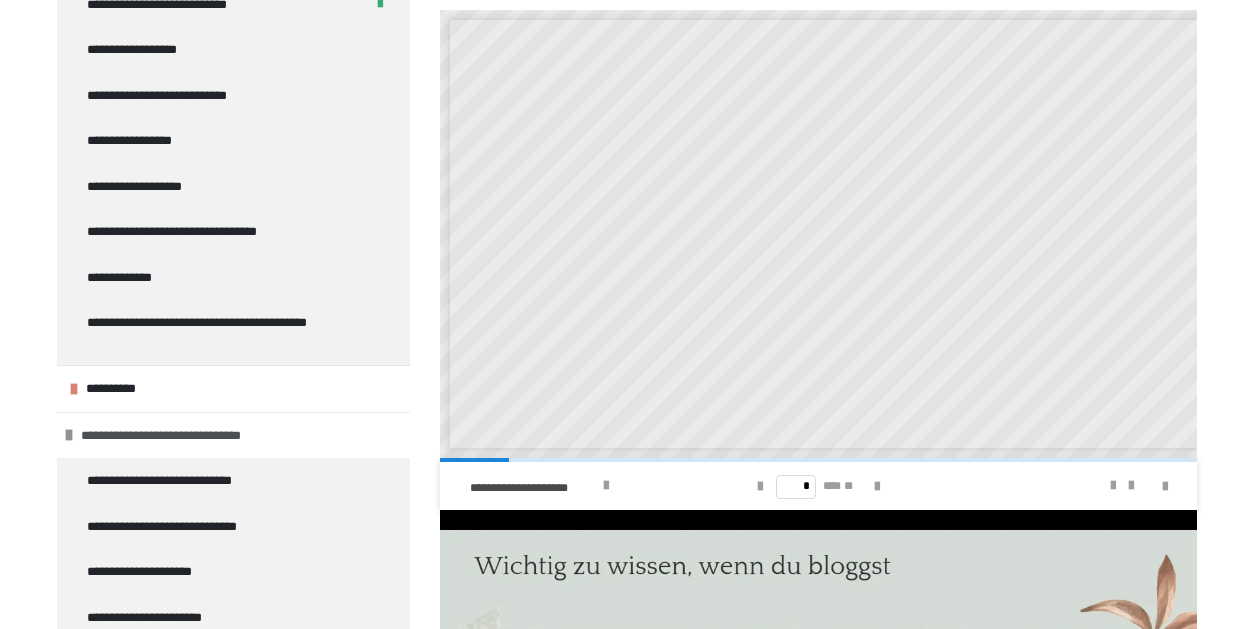 scroll, scrollTop: 500, scrollLeft: 0, axis: vertical 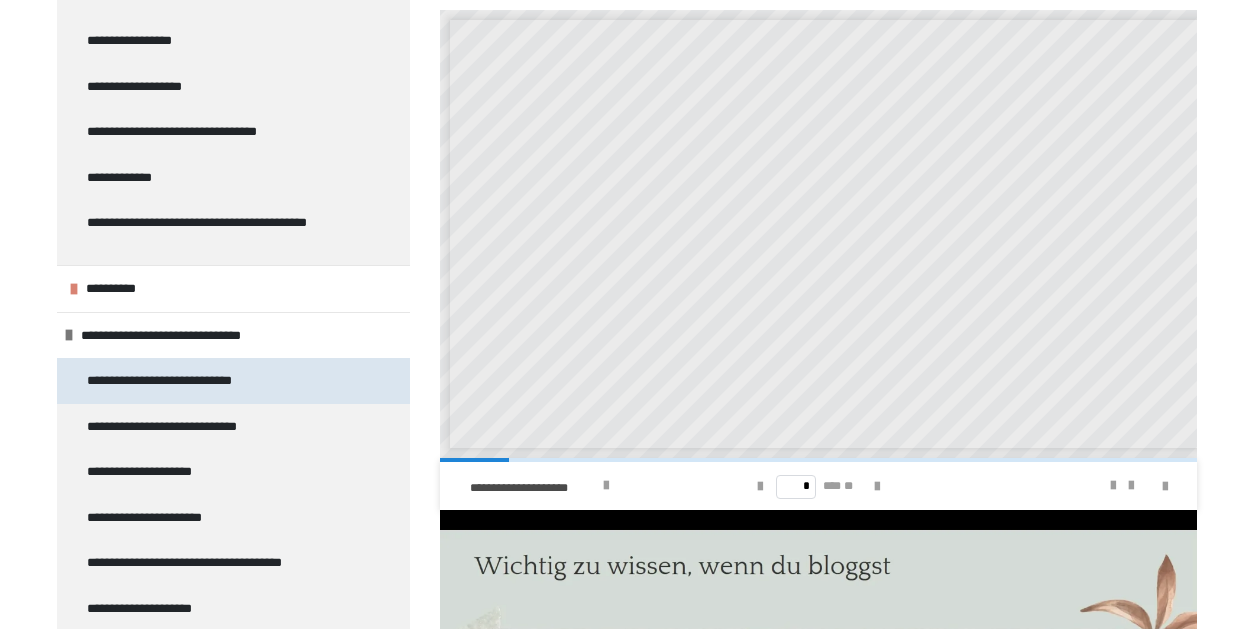 click on "**********" at bounding box center [188, 381] 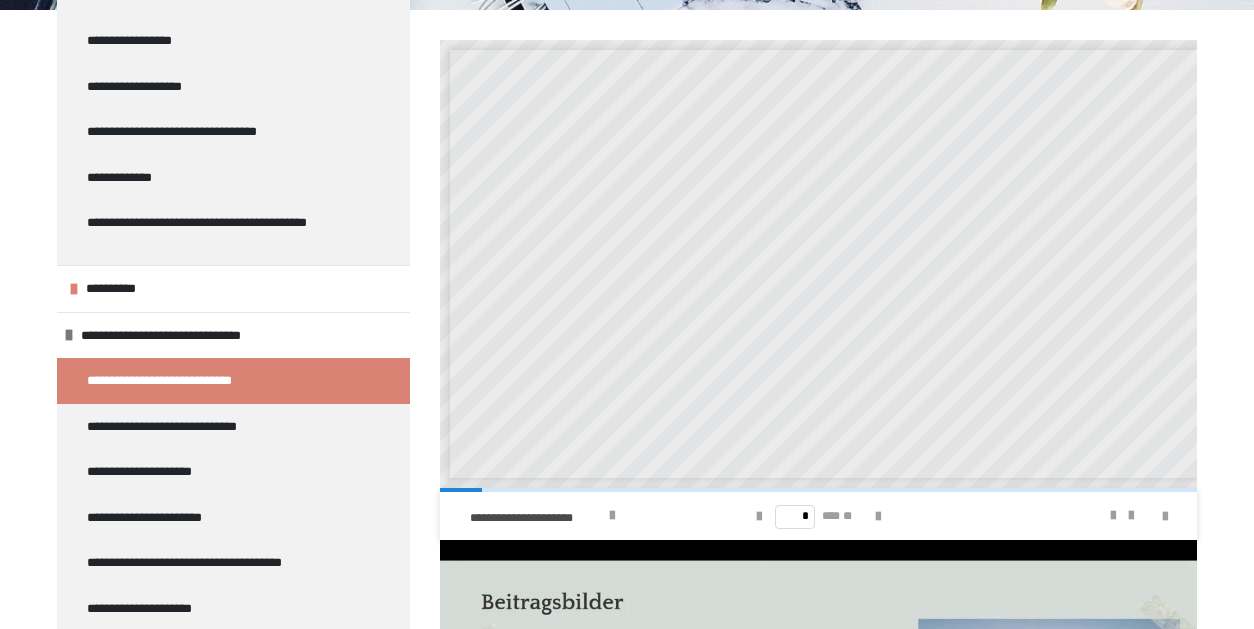 scroll, scrollTop: 8, scrollLeft: 0, axis: vertical 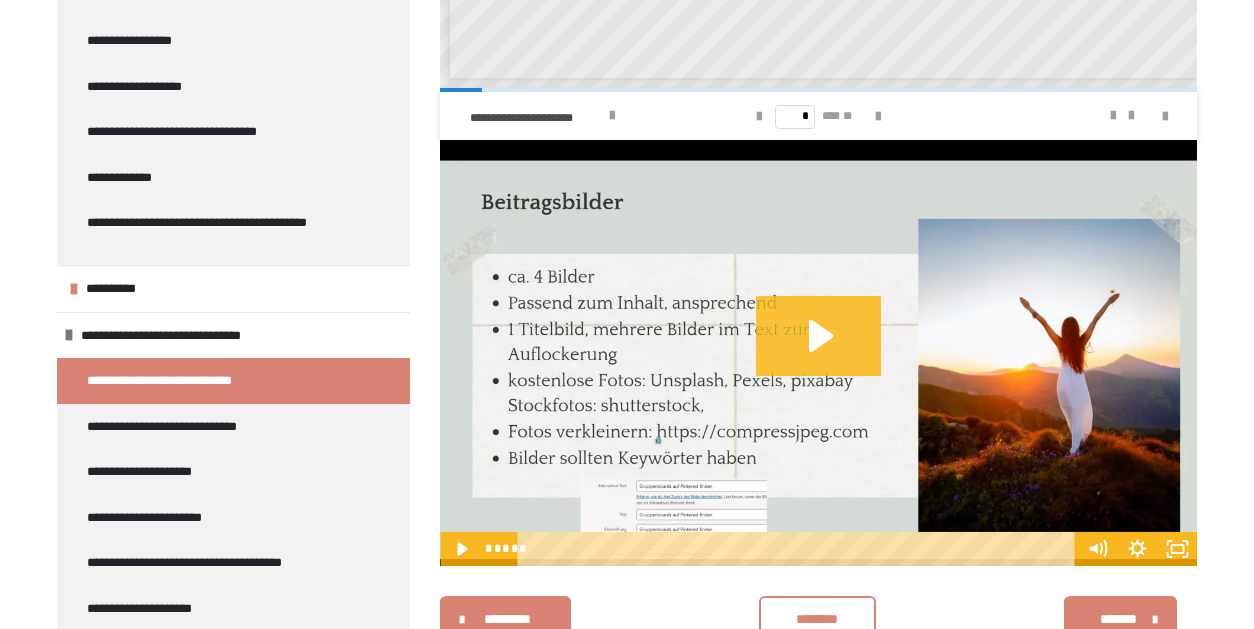 click 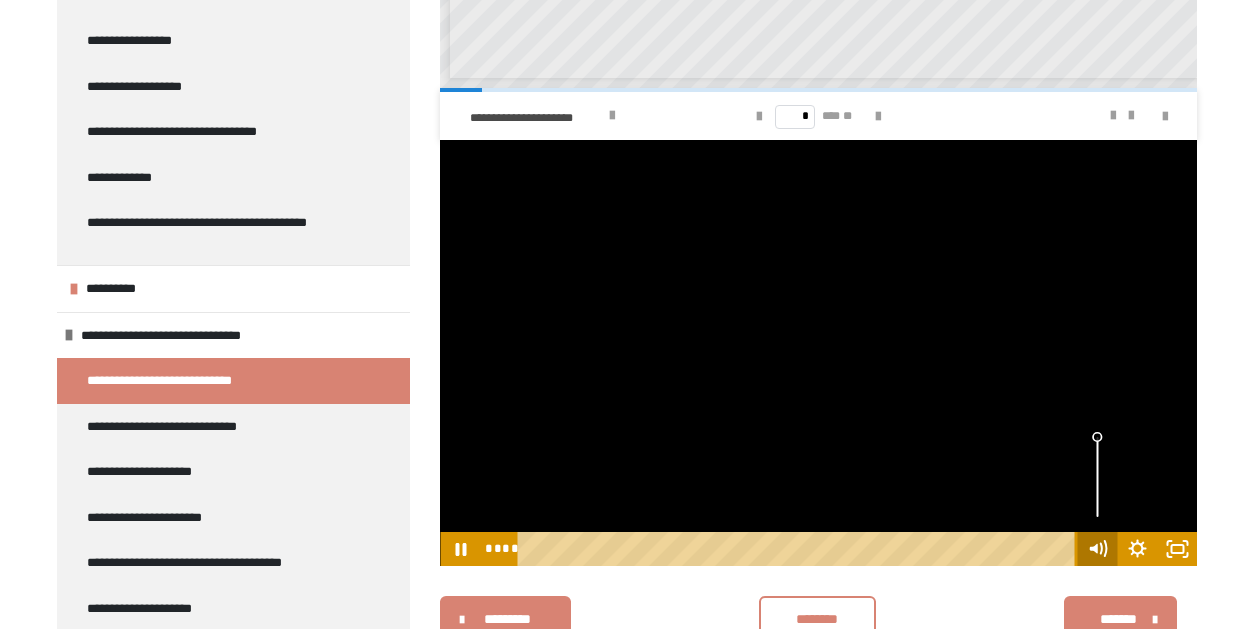 click 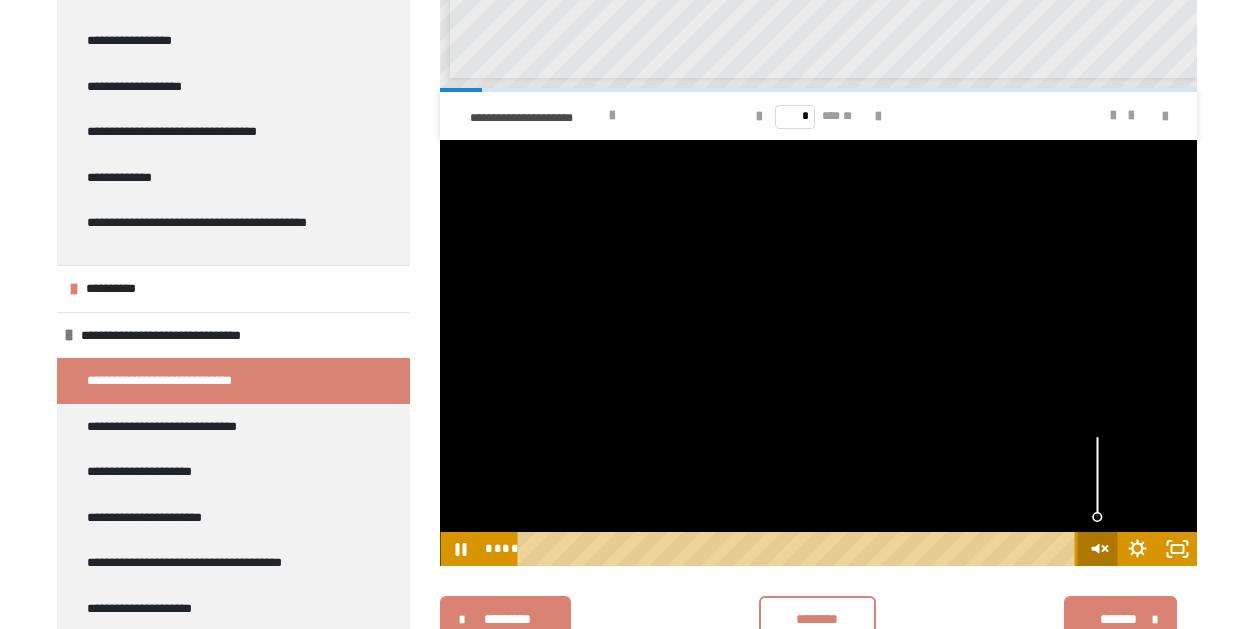 drag, startPoint x: 1096, startPoint y: 539, endPoint x: 1090, endPoint y: 521, distance: 18.973665 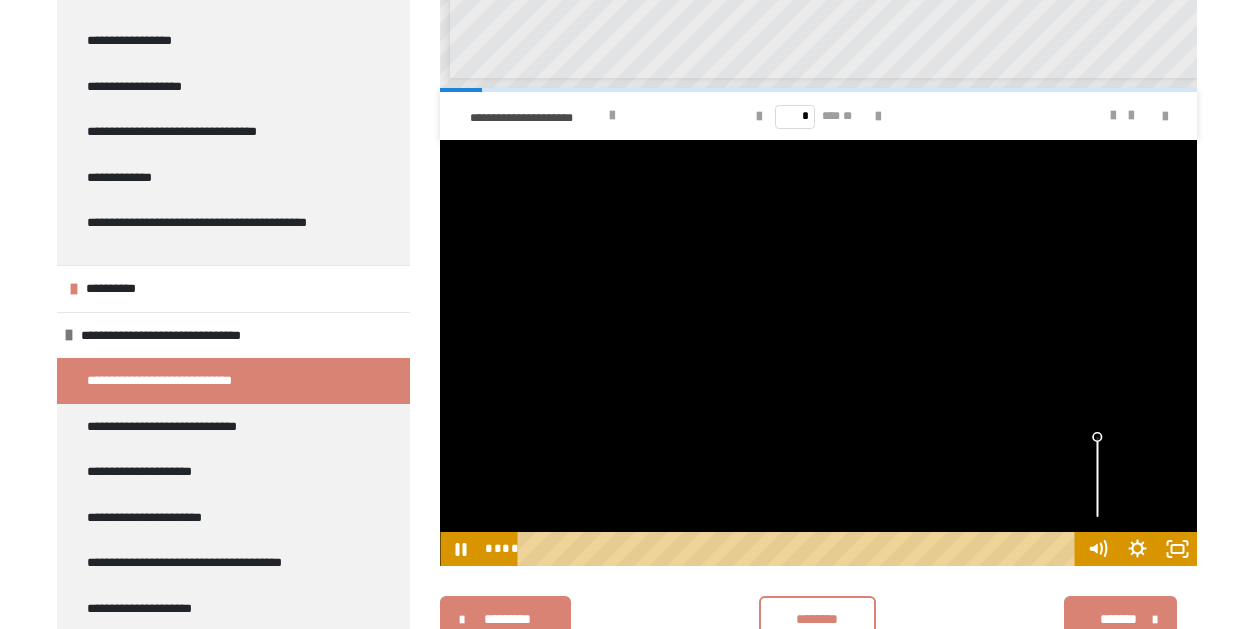 click at bounding box center [1097, 477] 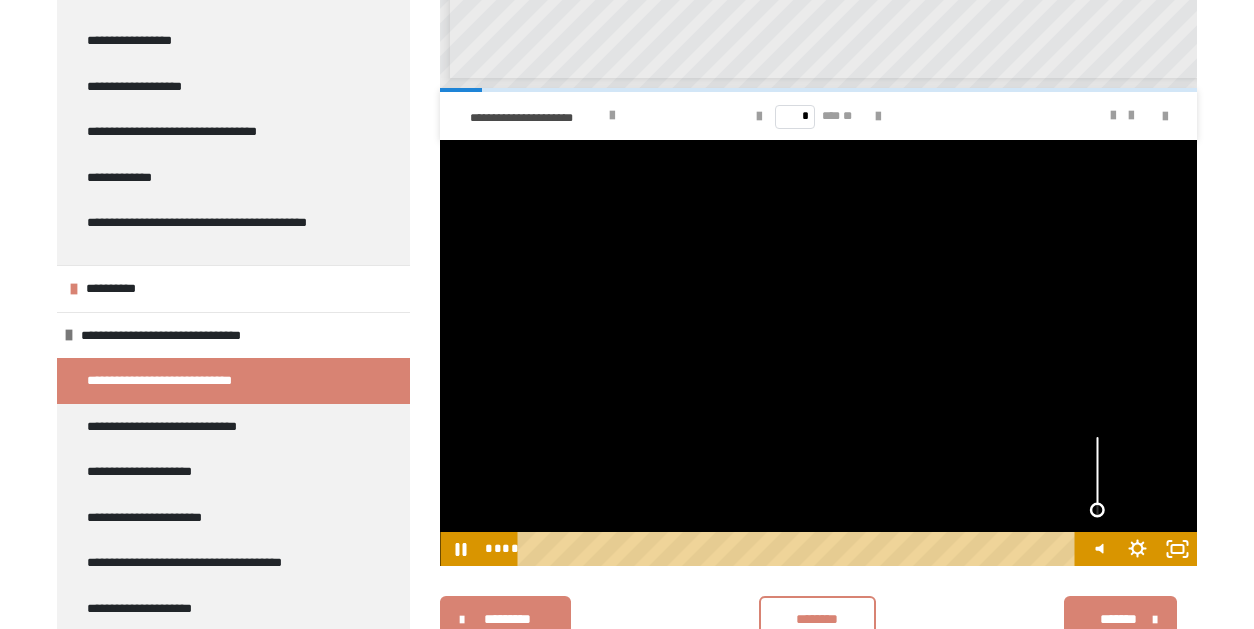 click at bounding box center (1096, 510) 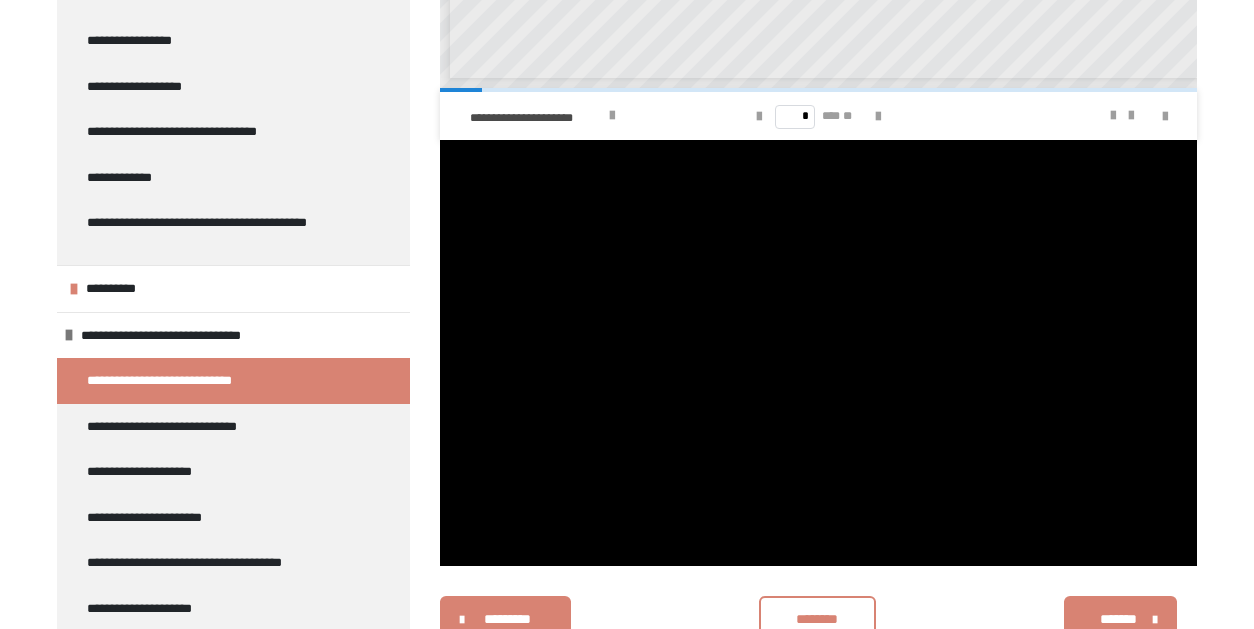 scroll, scrollTop: 745, scrollLeft: 0, axis: vertical 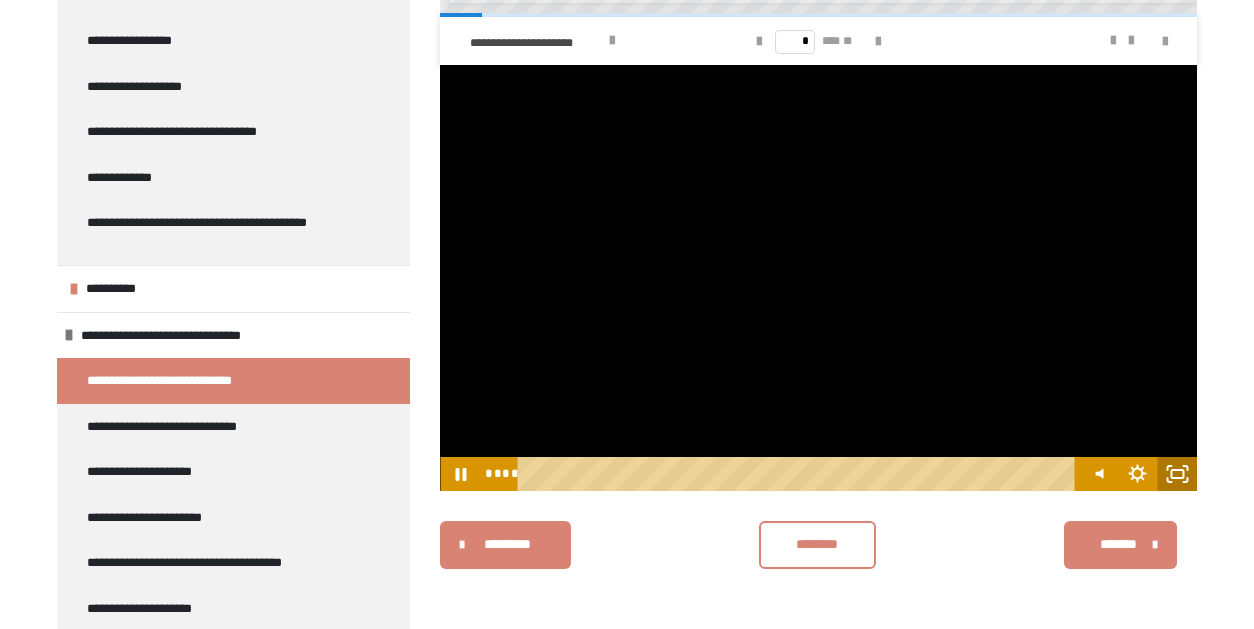 click 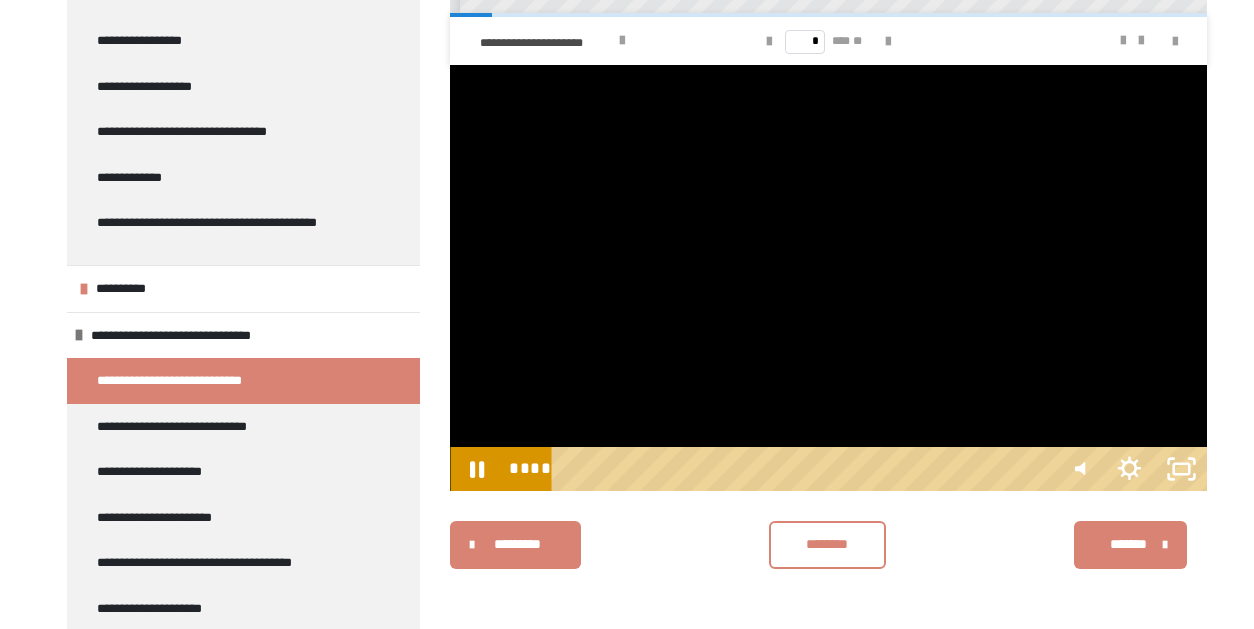 scroll, scrollTop: 606, scrollLeft: 0, axis: vertical 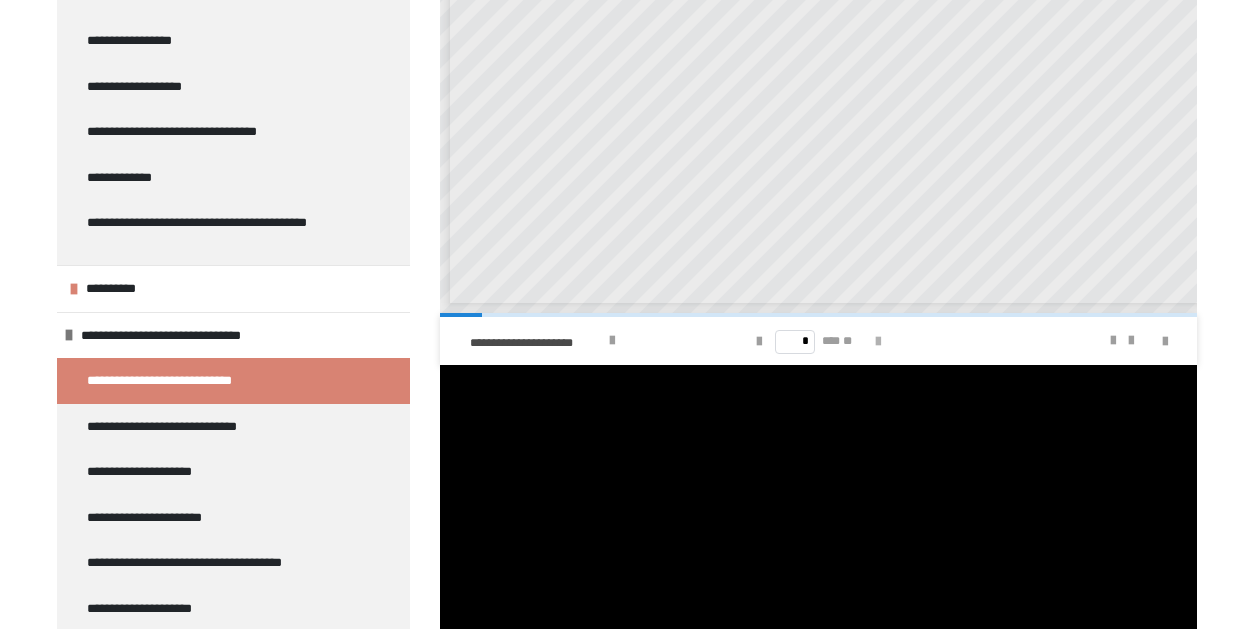 click at bounding box center (878, 342) 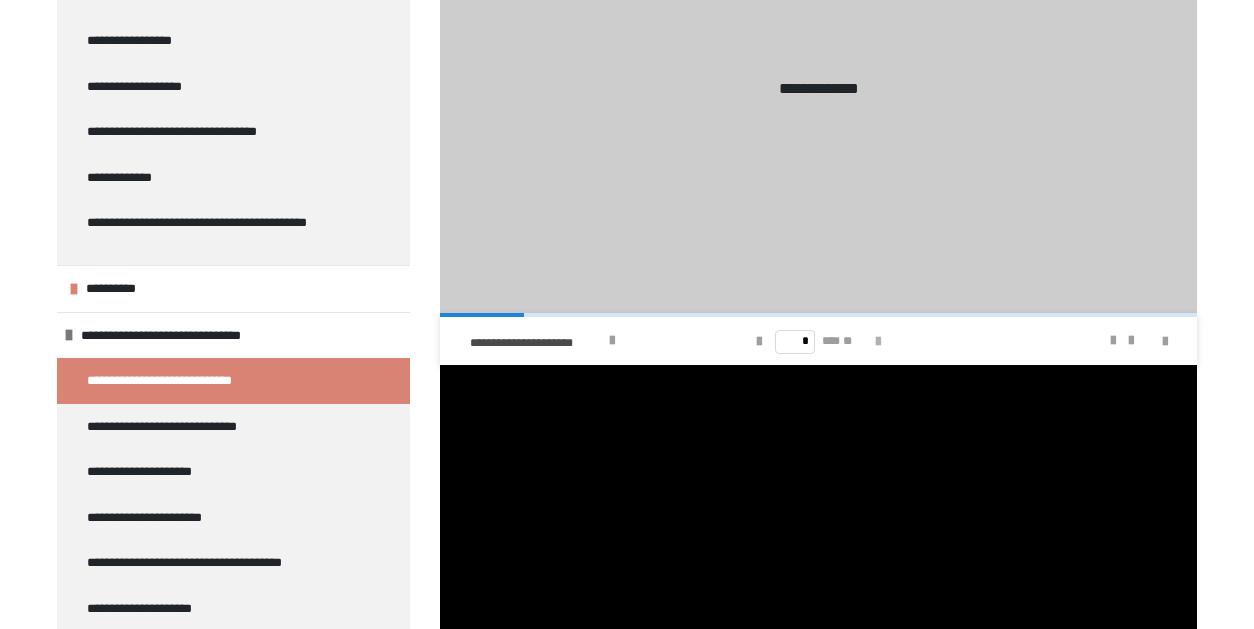 type on "*" 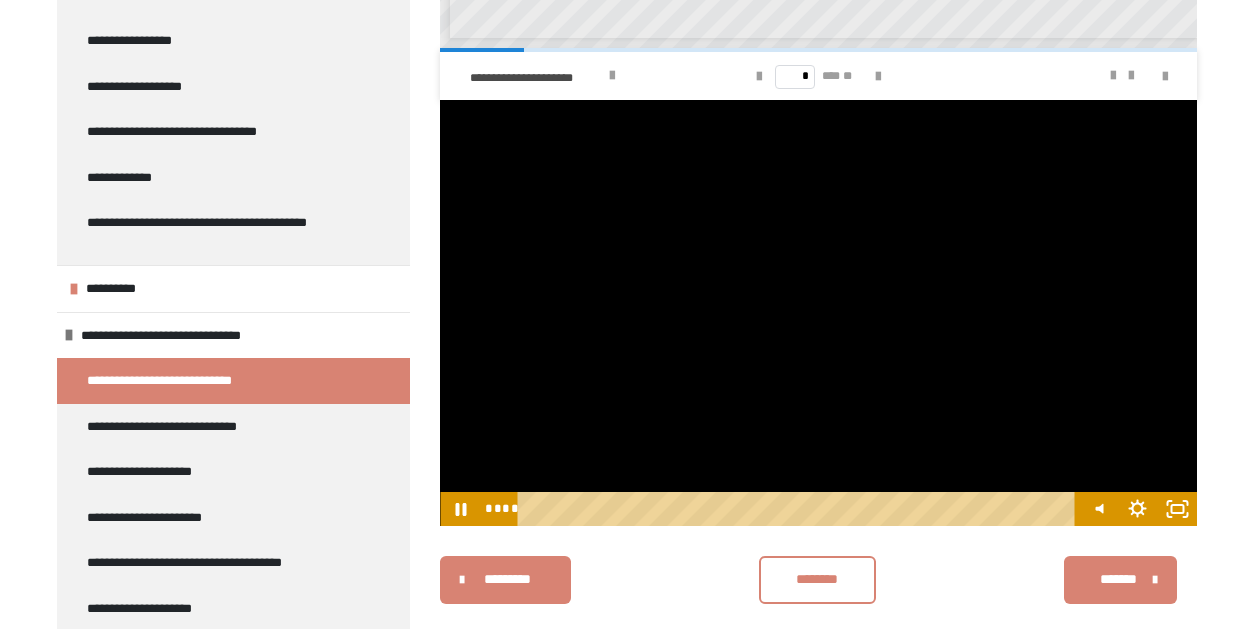 scroll, scrollTop: 745, scrollLeft: 0, axis: vertical 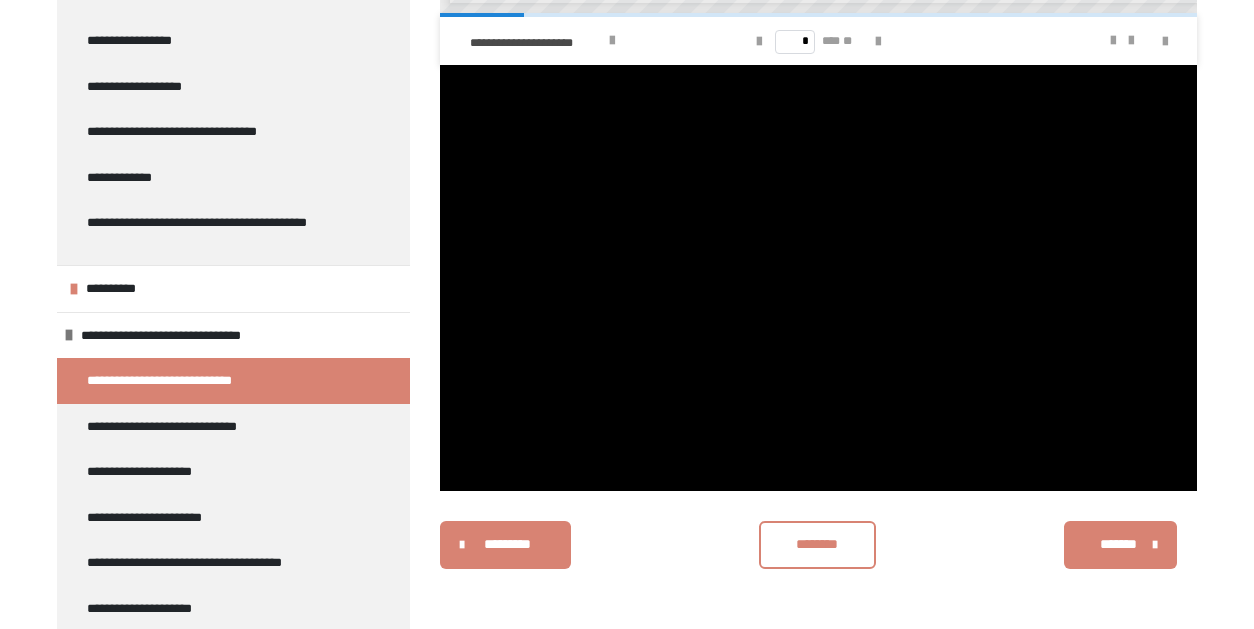 click on "********" at bounding box center [817, 544] 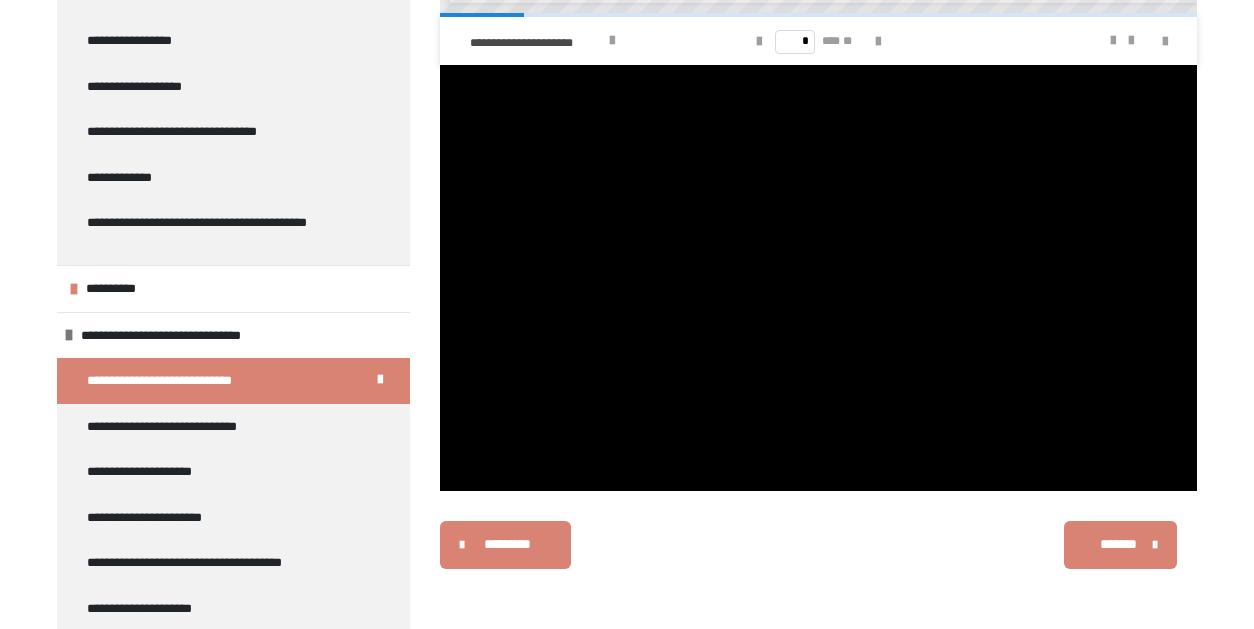 click on "*******" at bounding box center [1118, 544] 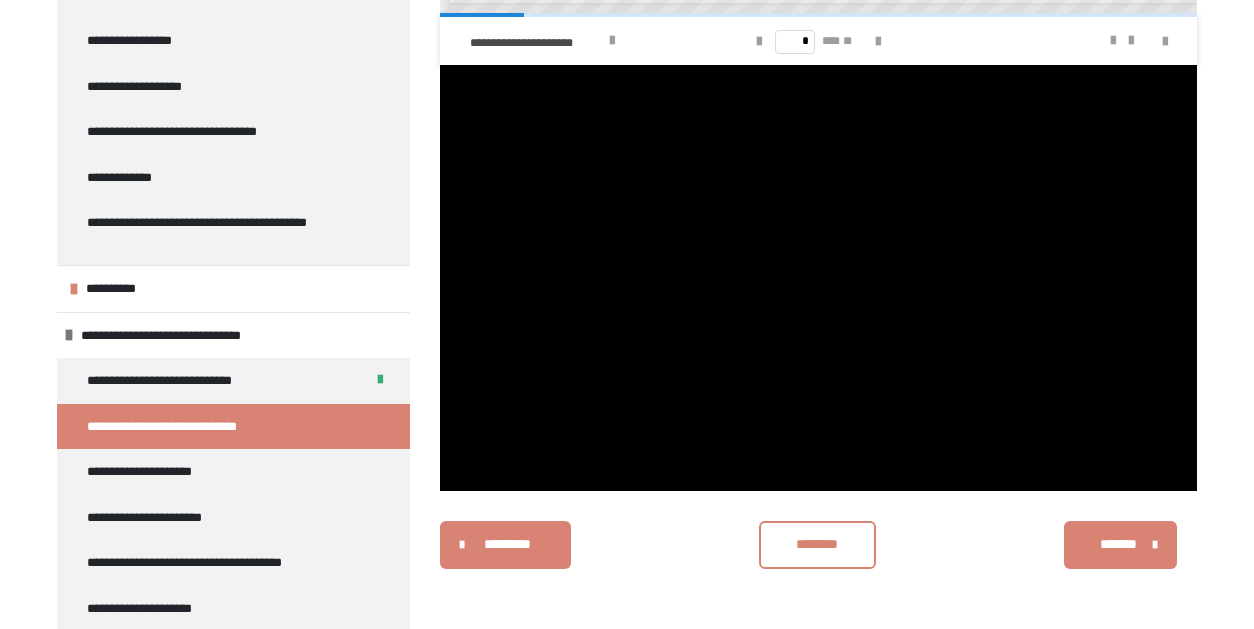 scroll, scrollTop: 340, scrollLeft: 0, axis: vertical 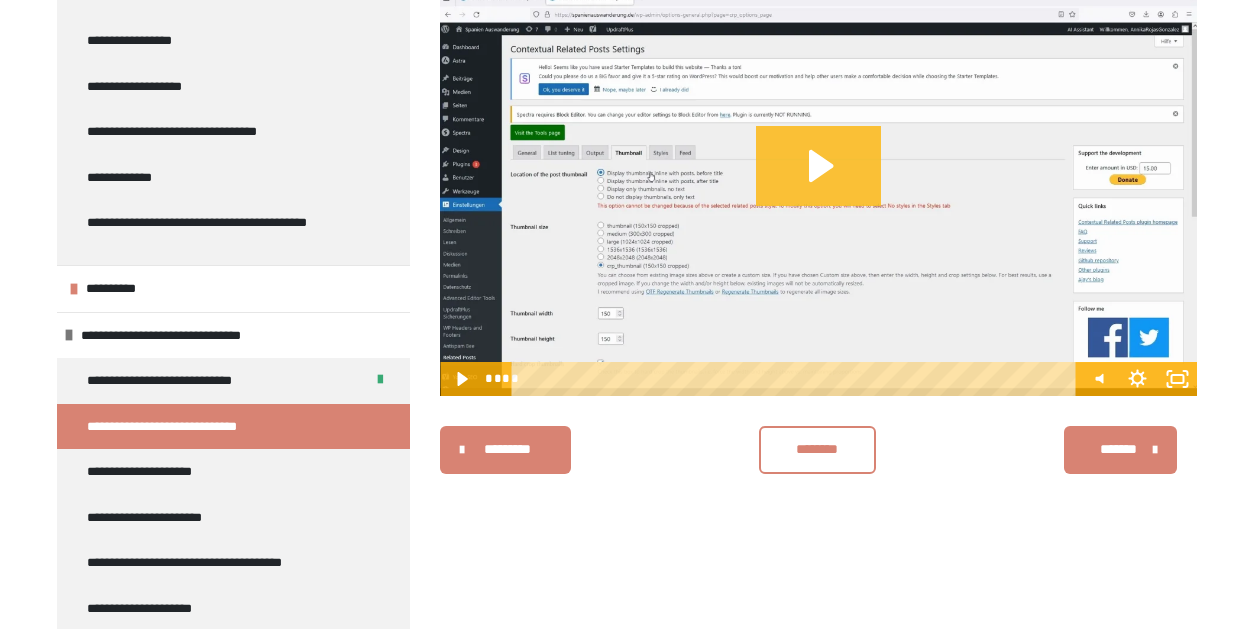 click 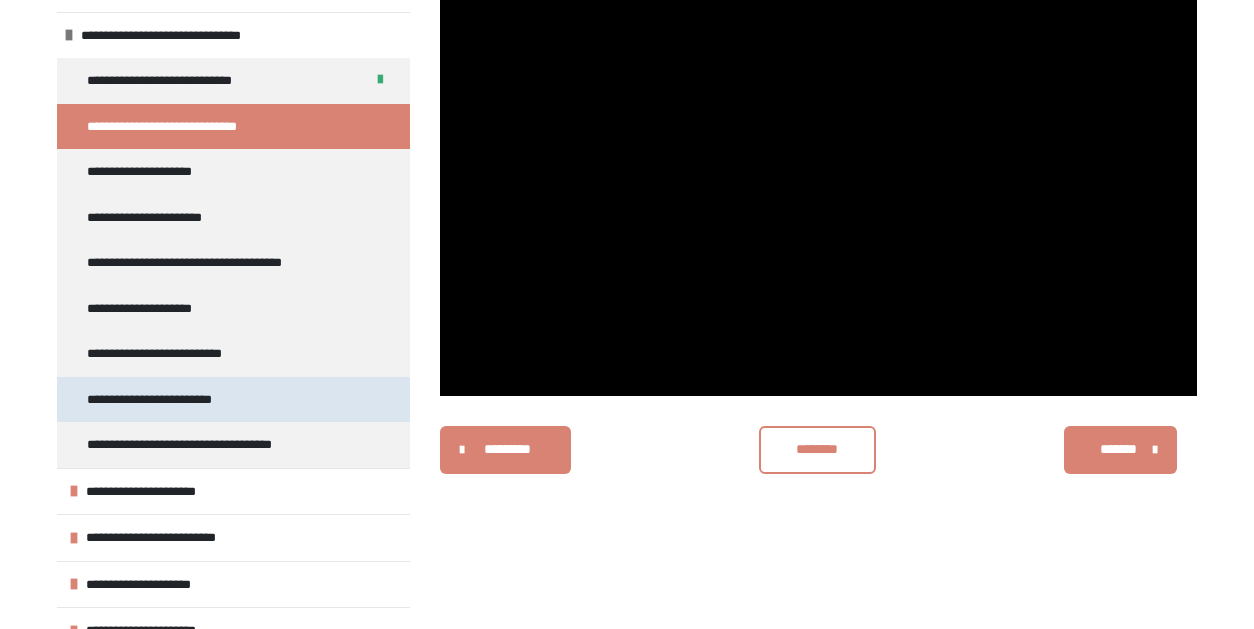scroll, scrollTop: 900, scrollLeft: 0, axis: vertical 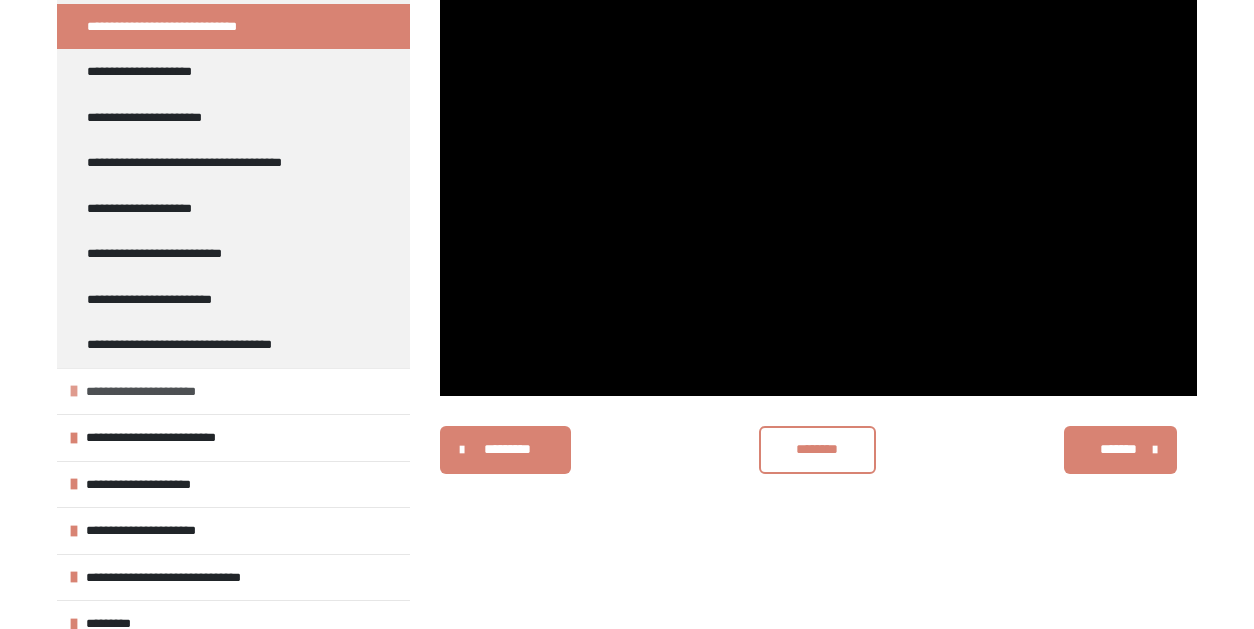 click on "**********" at bounding box center [166, 392] 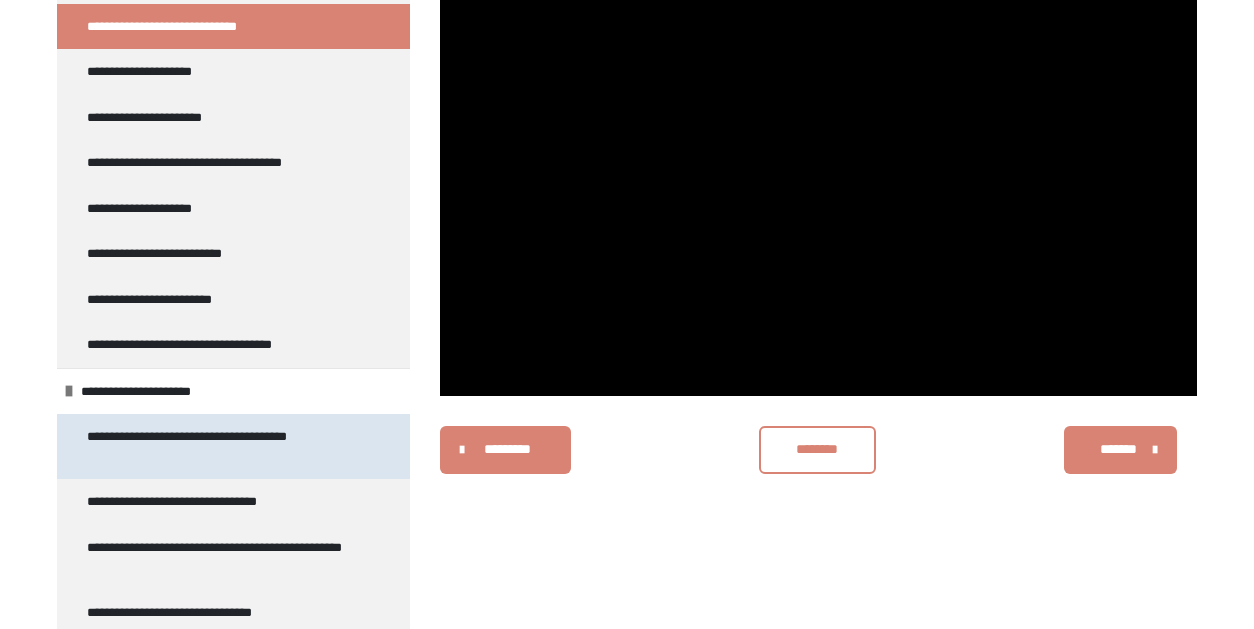 click on "**********" at bounding box center (218, 446) 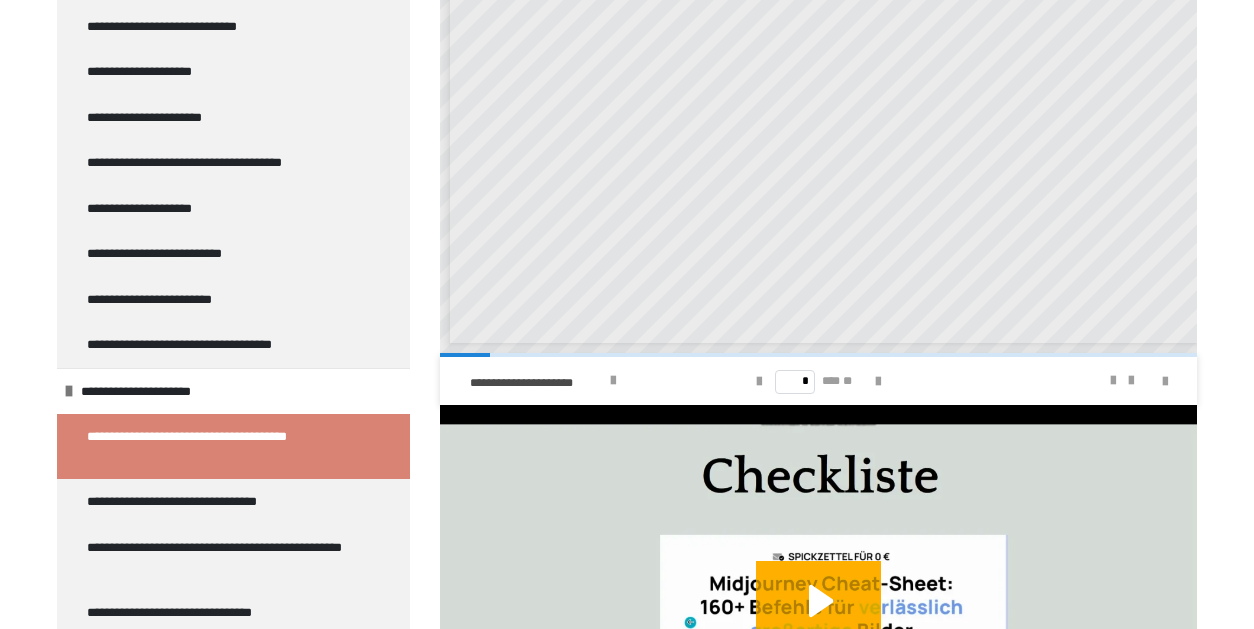 scroll, scrollTop: 370, scrollLeft: 0, axis: vertical 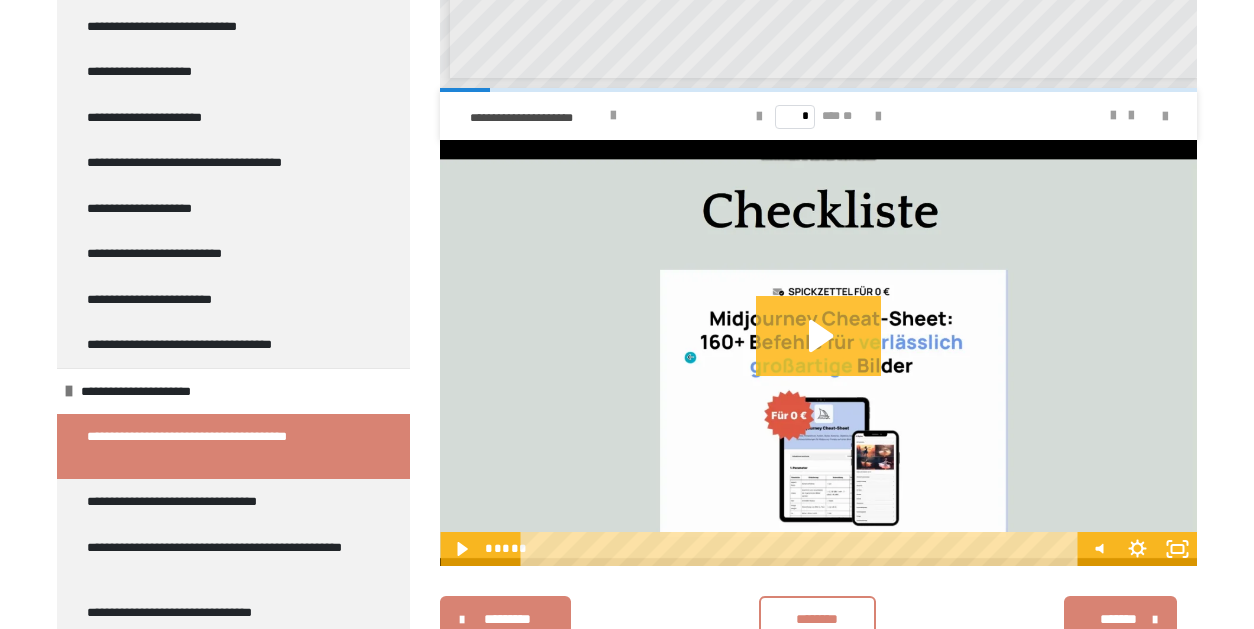 click 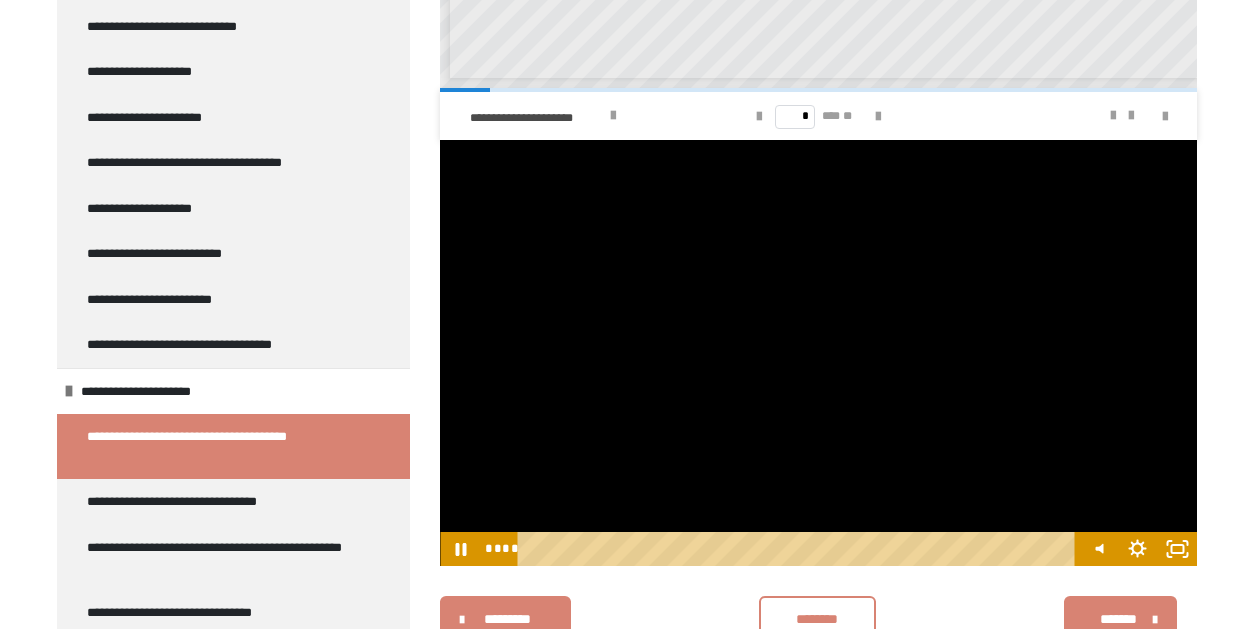 scroll, scrollTop: 745, scrollLeft: 0, axis: vertical 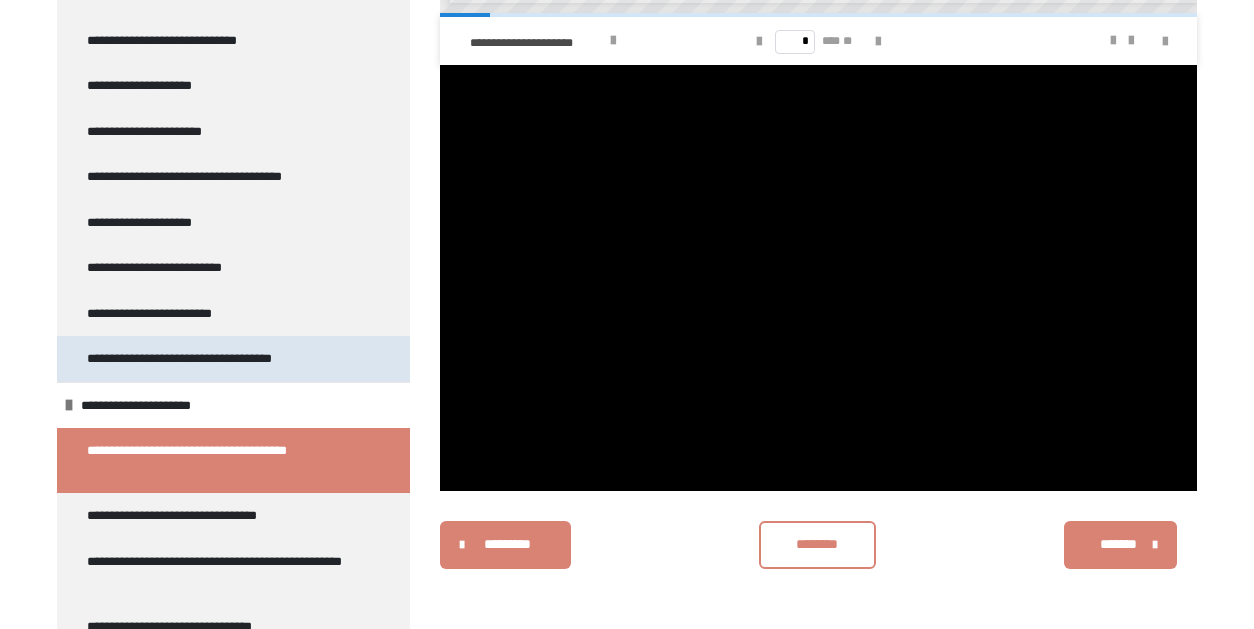 type 